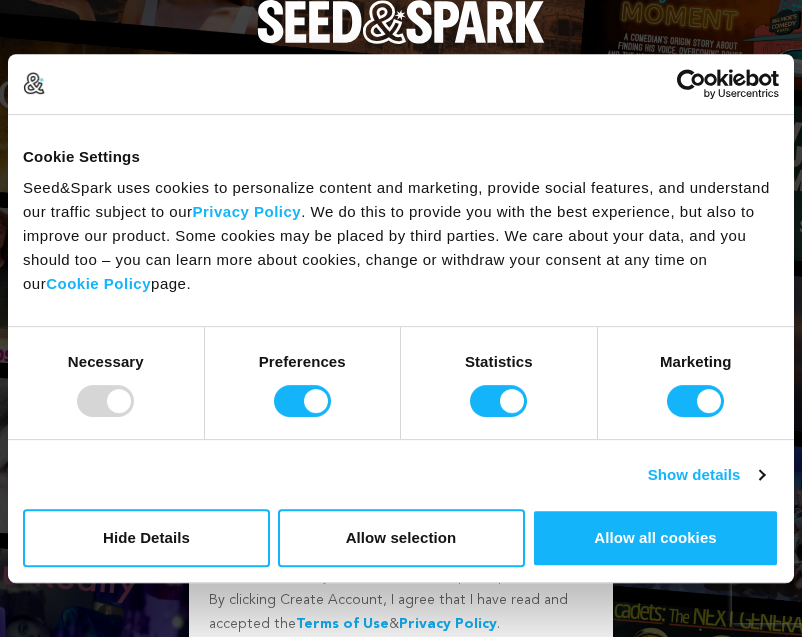 scroll, scrollTop: 0, scrollLeft: 0, axis: both 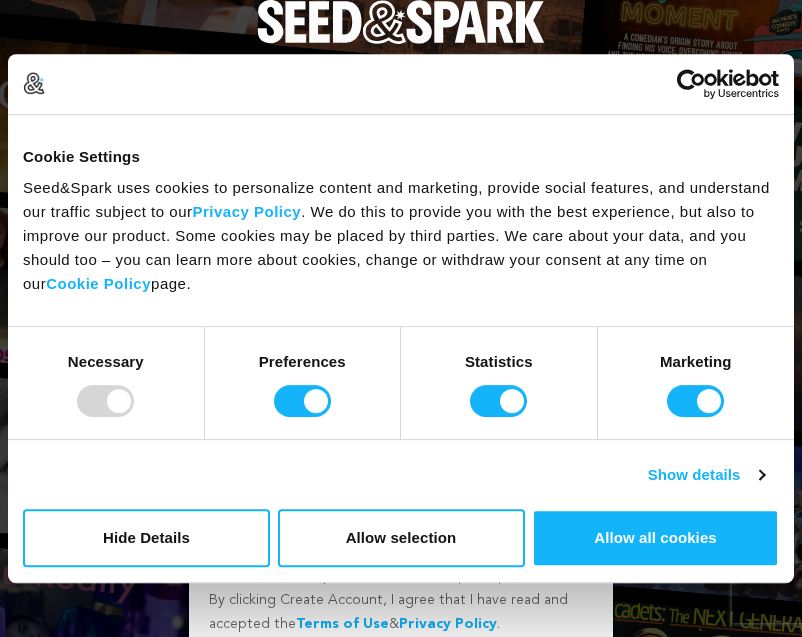 click at bounding box center (105, 401) 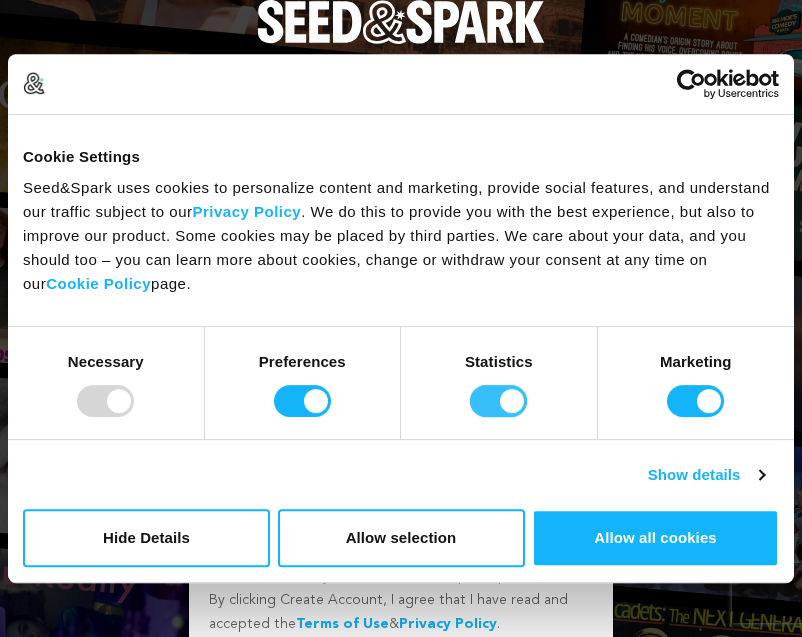 click on "Statistics" at bounding box center (498, 401) 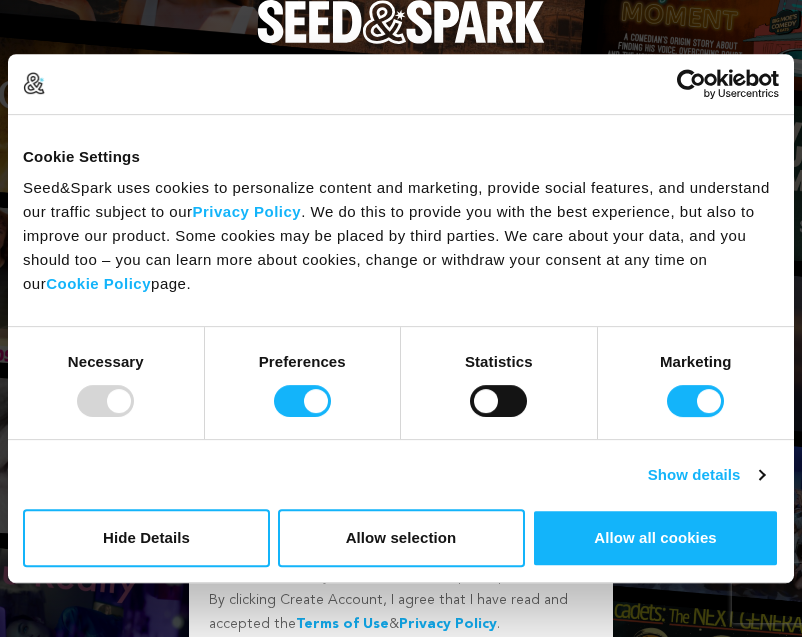 click on "Marketing" at bounding box center (696, 383) 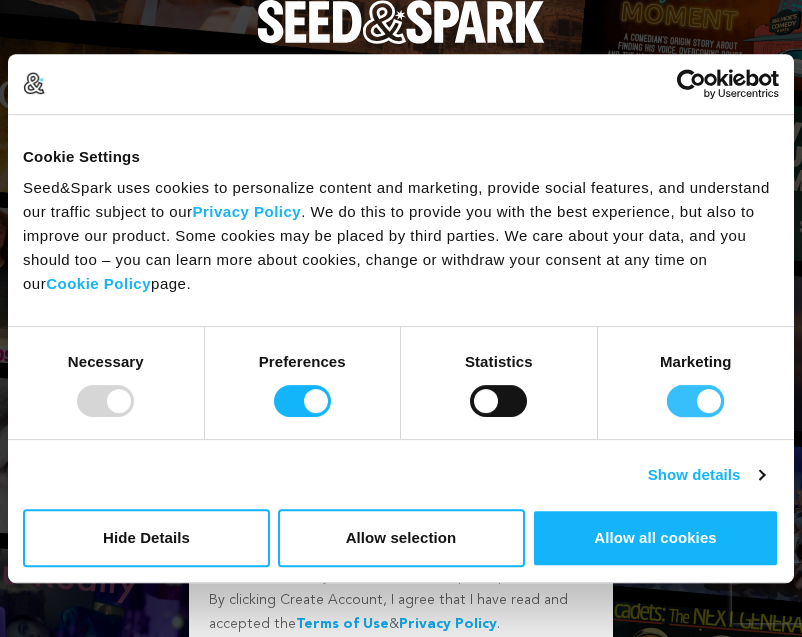 click on "Marketing" at bounding box center (695, 401) 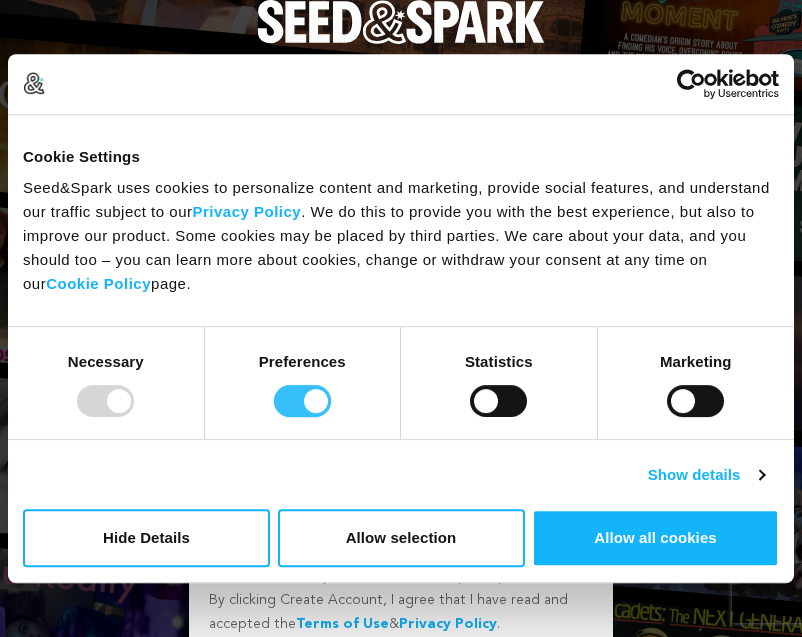 click on "Preferences" at bounding box center [302, 401] 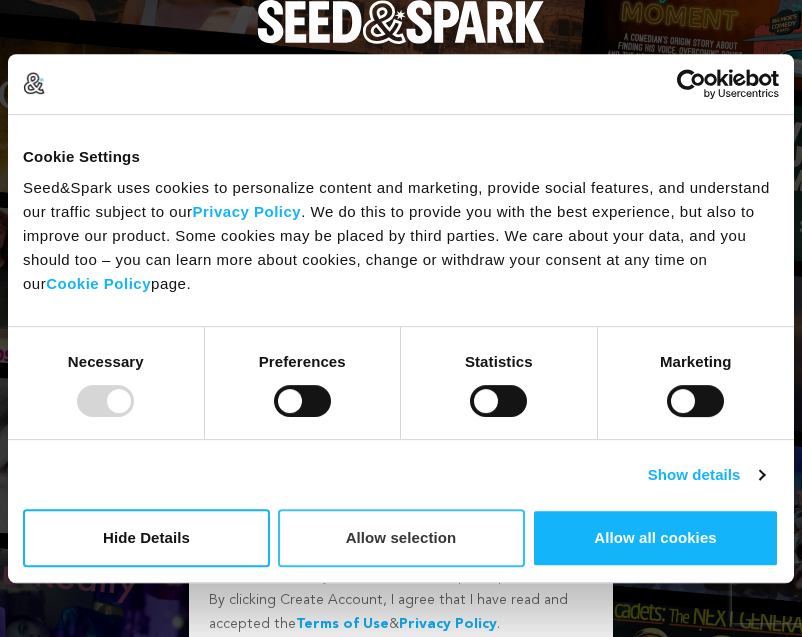 click on "Allow selection" at bounding box center [401, 538] 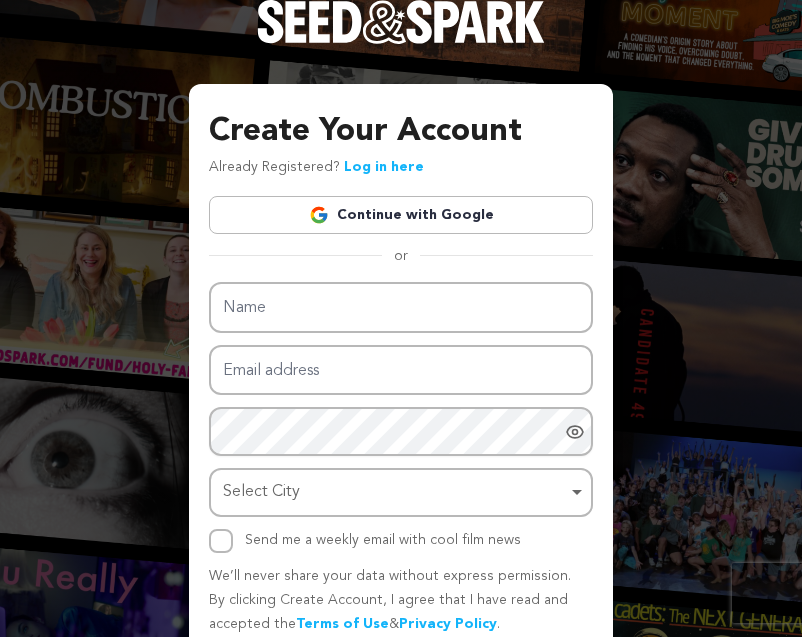 scroll, scrollTop: 83, scrollLeft: 0, axis: vertical 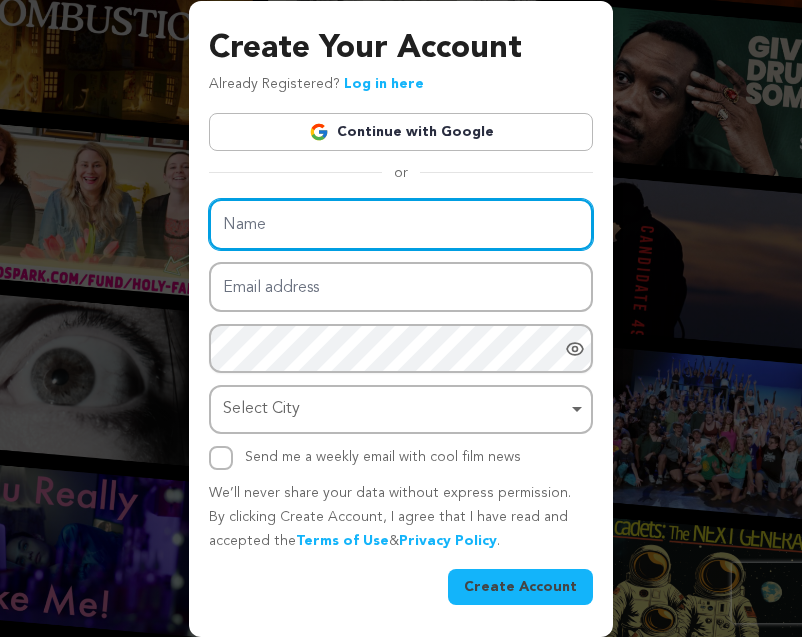 click on "Name" at bounding box center [401, 224] 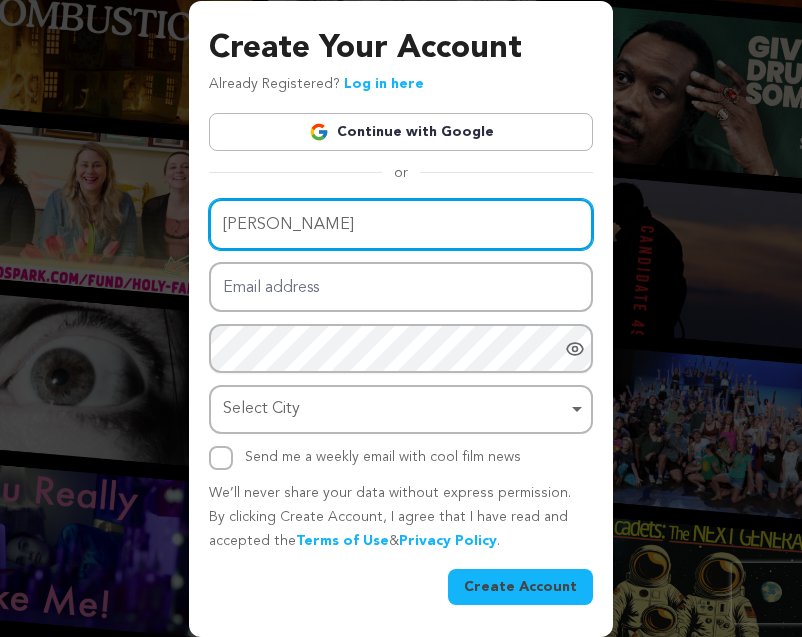 type on "Renair Jackson" 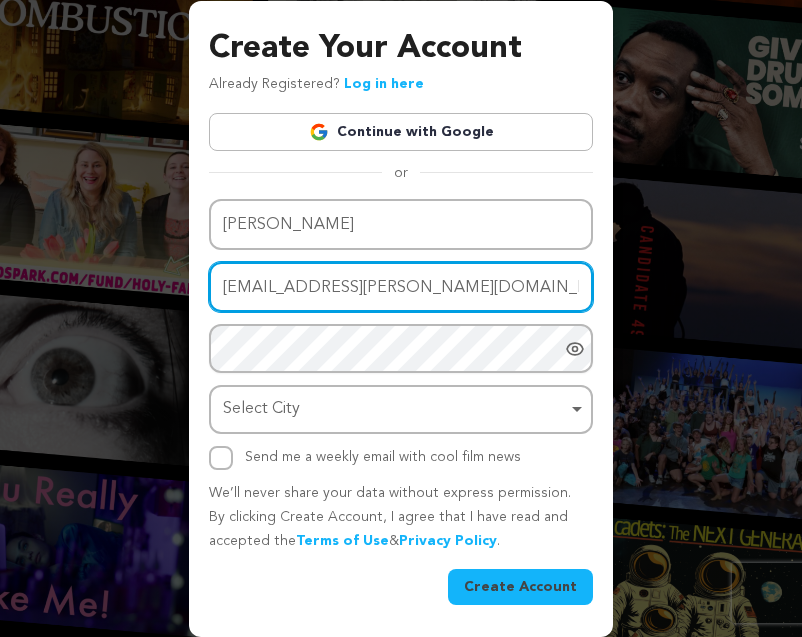 type on "renair.jackson@icloud.com" 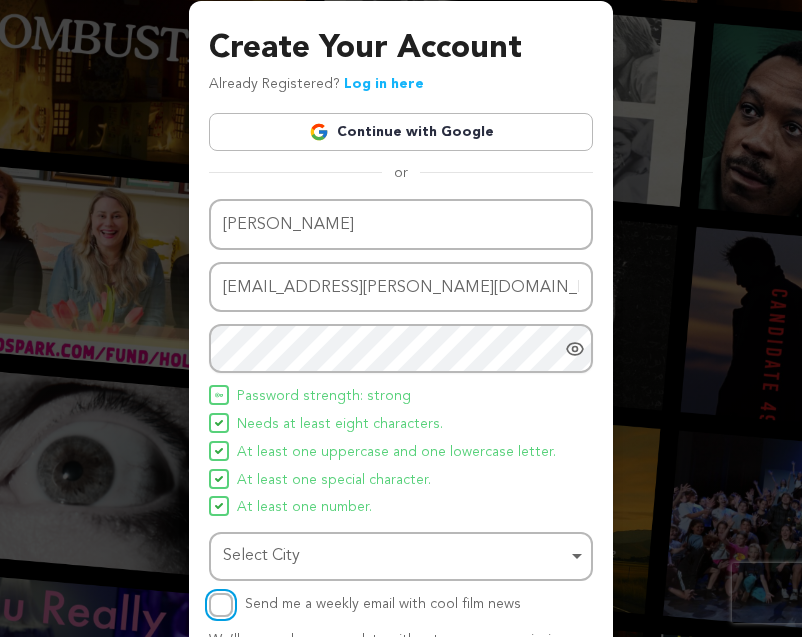 click on "Select City Remove item" at bounding box center (401, 556) 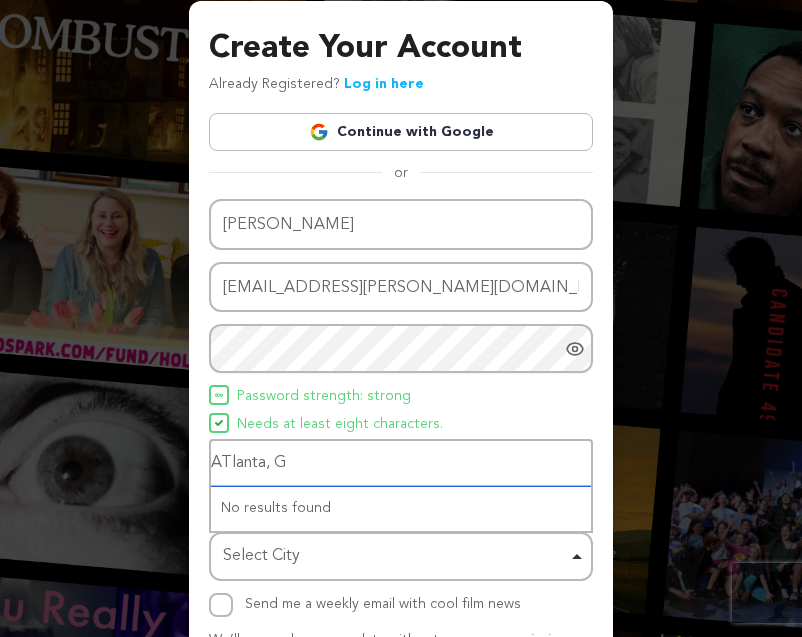 type on "ATlanta, GA" 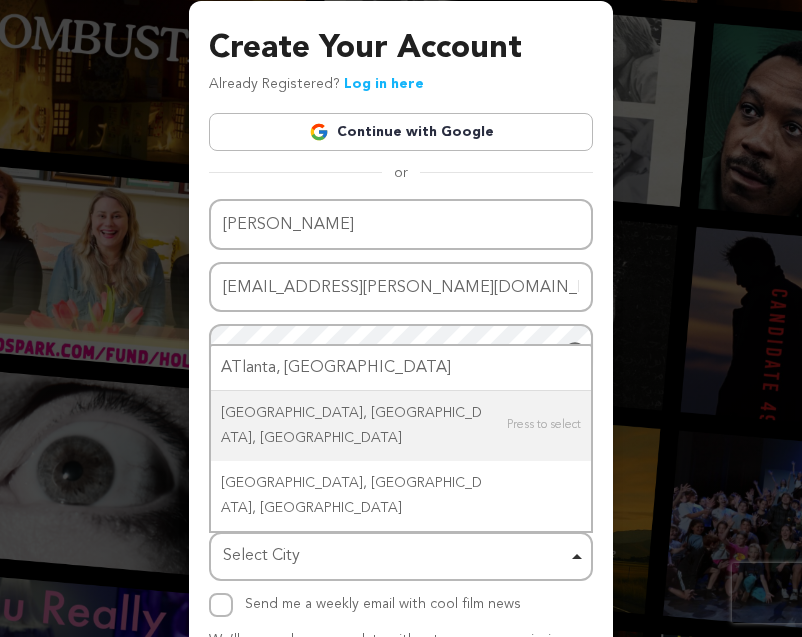 type 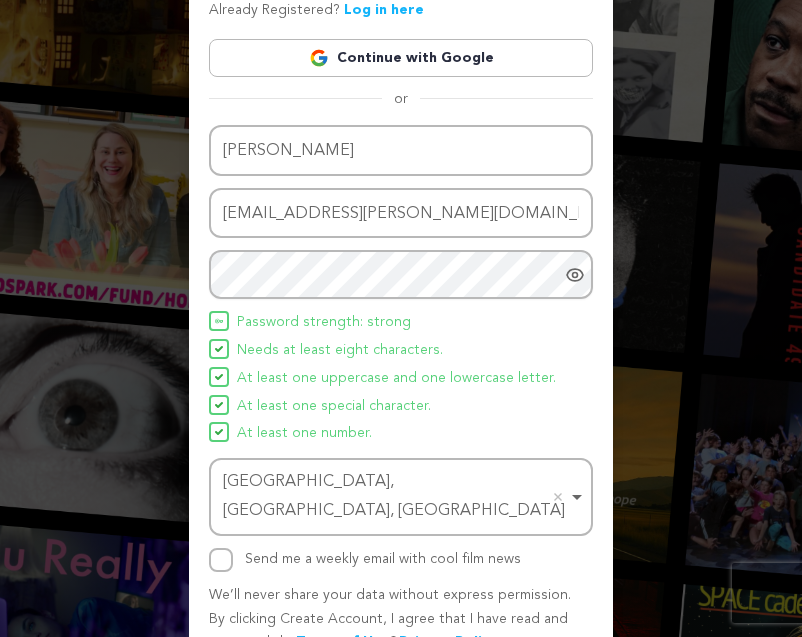 scroll, scrollTop: 230, scrollLeft: 0, axis: vertical 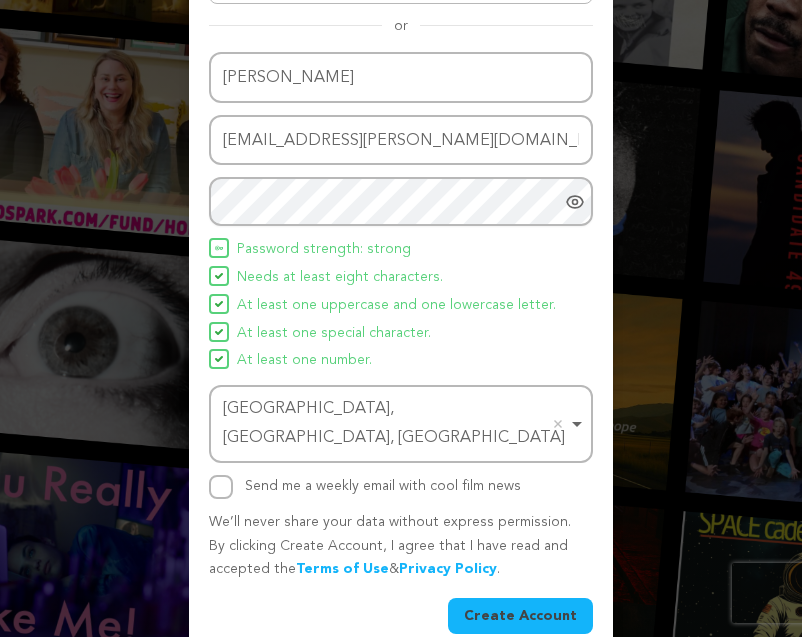 click on "Create Account" at bounding box center (520, 616) 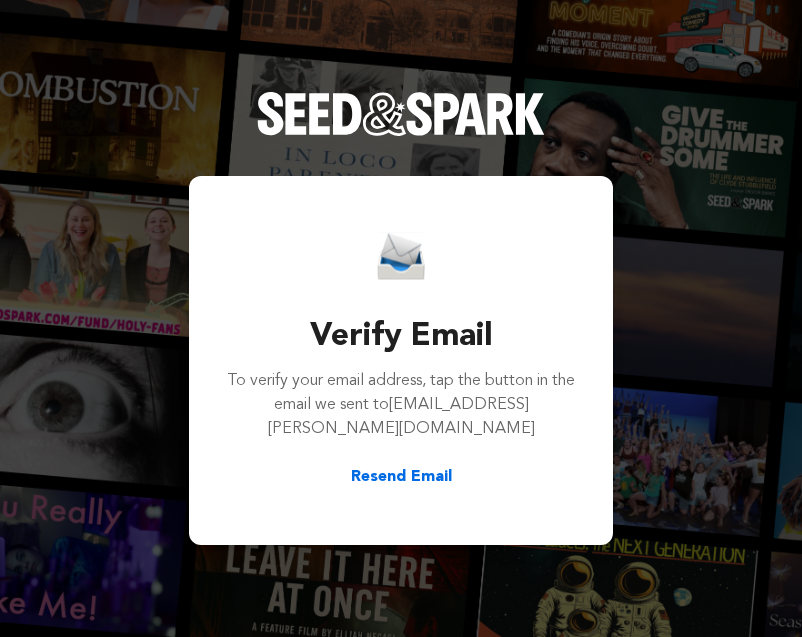 scroll, scrollTop: 0, scrollLeft: 0, axis: both 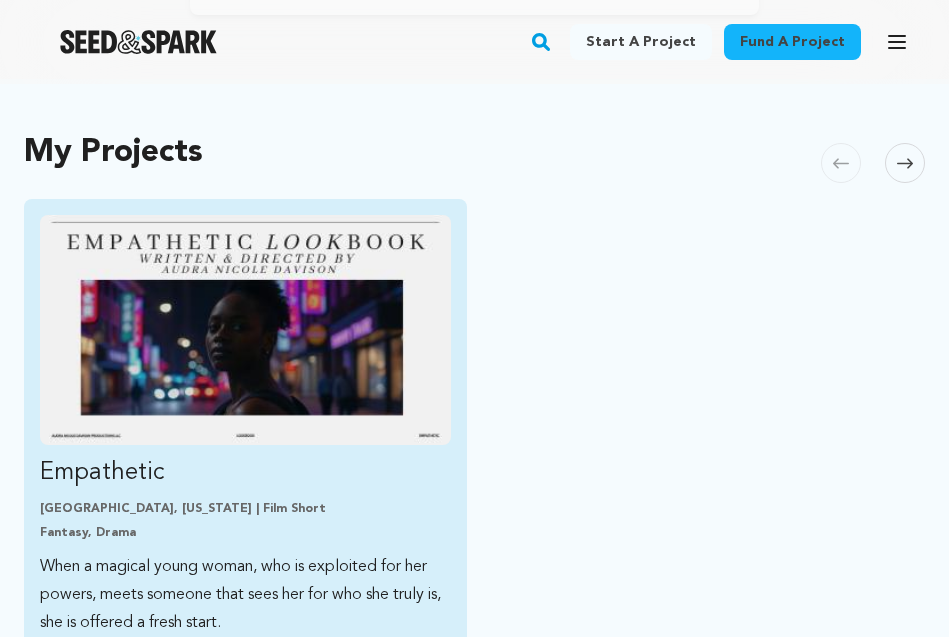 click at bounding box center (245, 330) 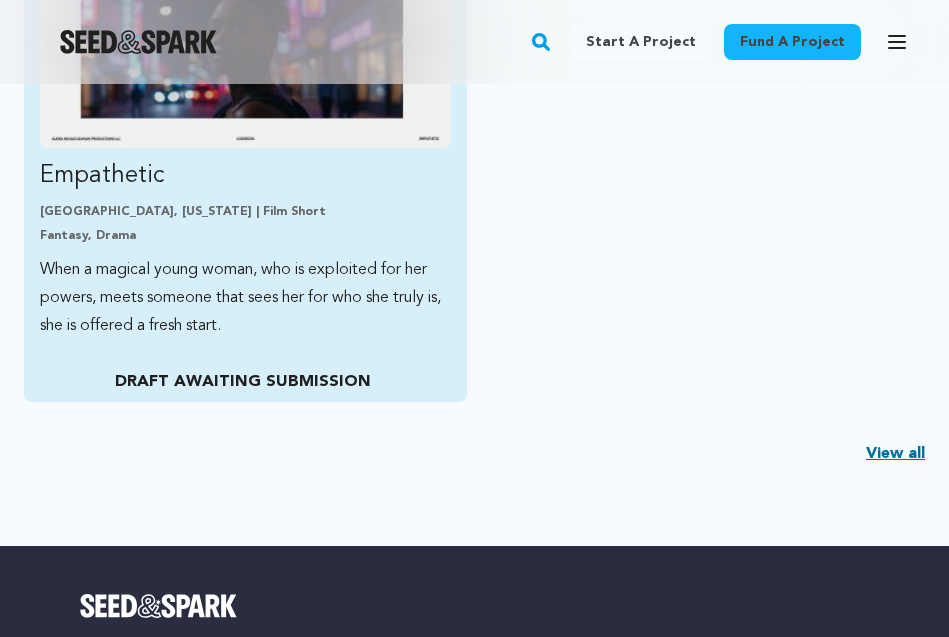 scroll, scrollTop: 732, scrollLeft: 0, axis: vertical 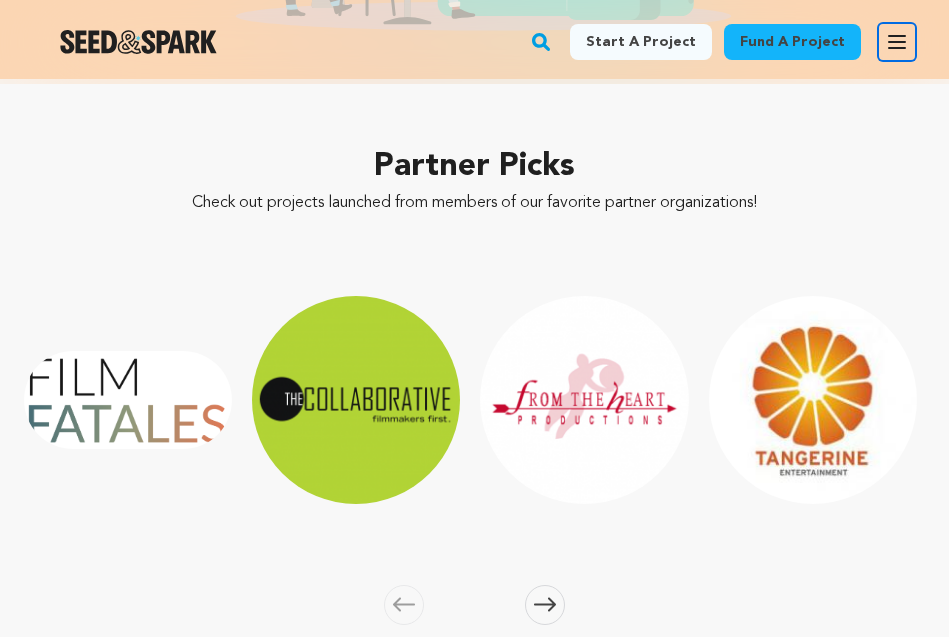 click 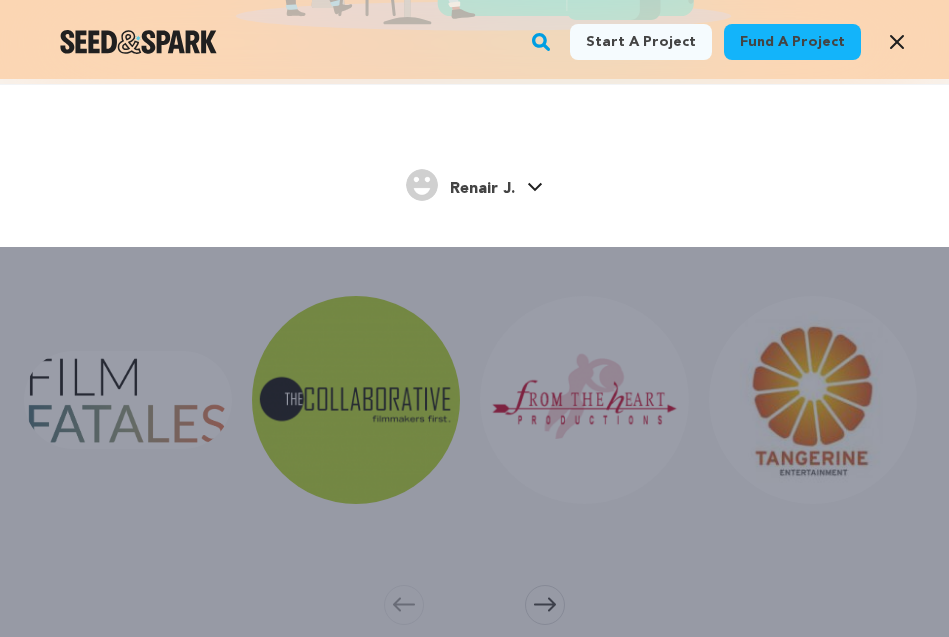 click on "Renair J.
Renair J." at bounding box center [474, 183] 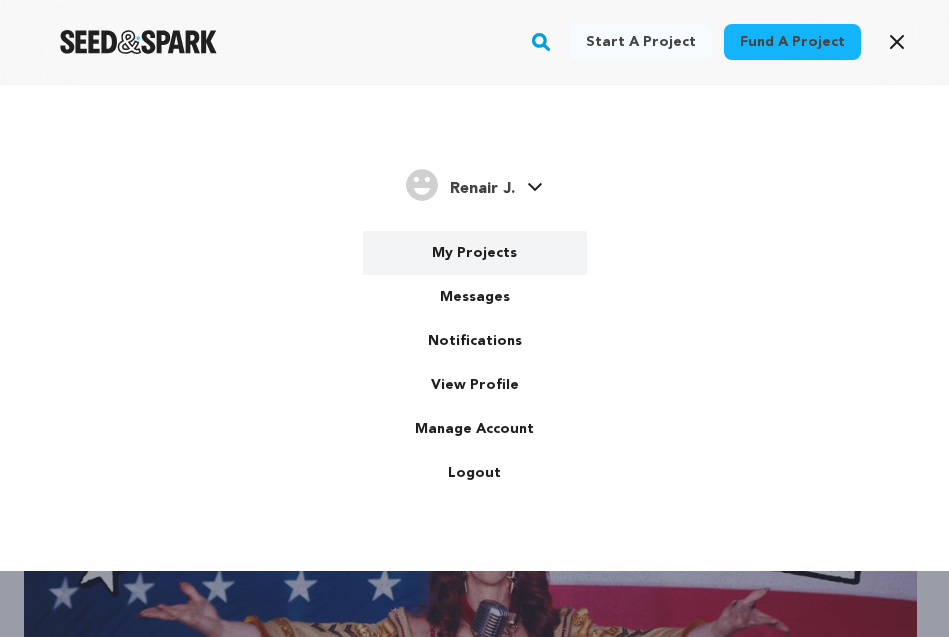 click on "My Projects" at bounding box center [475, 253] 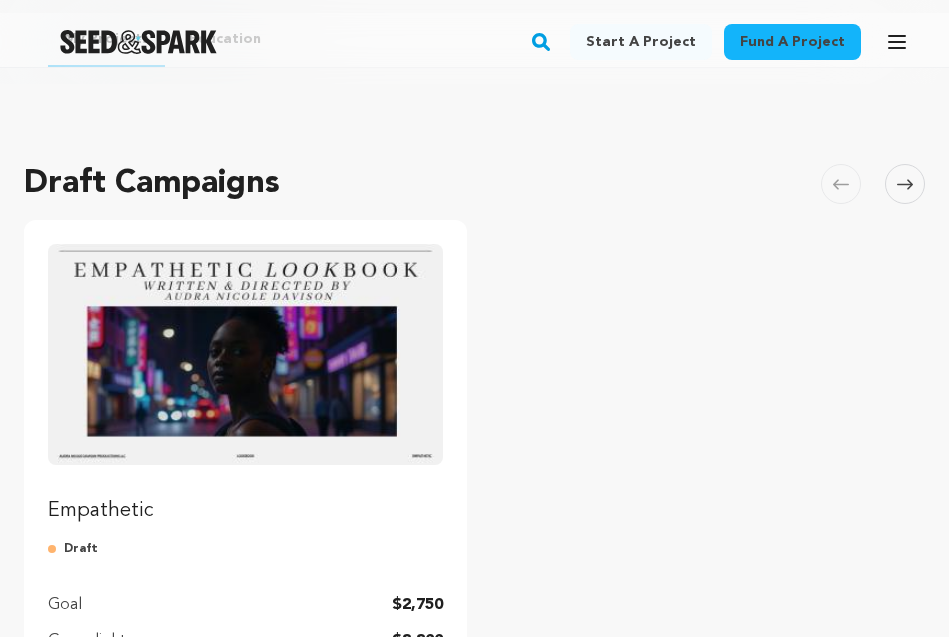 scroll, scrollTop: 0, scrollLeft: 0, axis: both 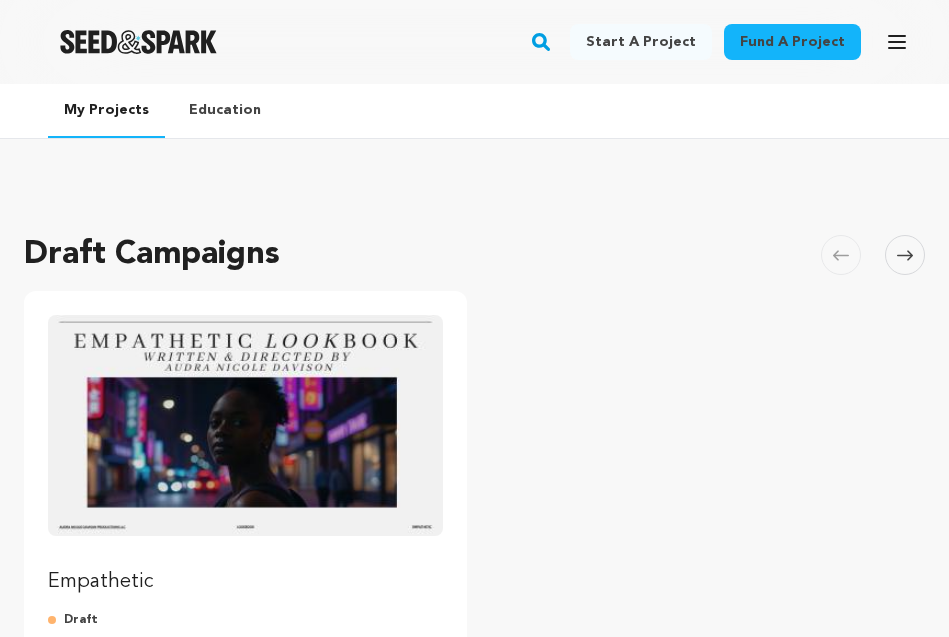click on "Education" at bounding box center (225, 110) 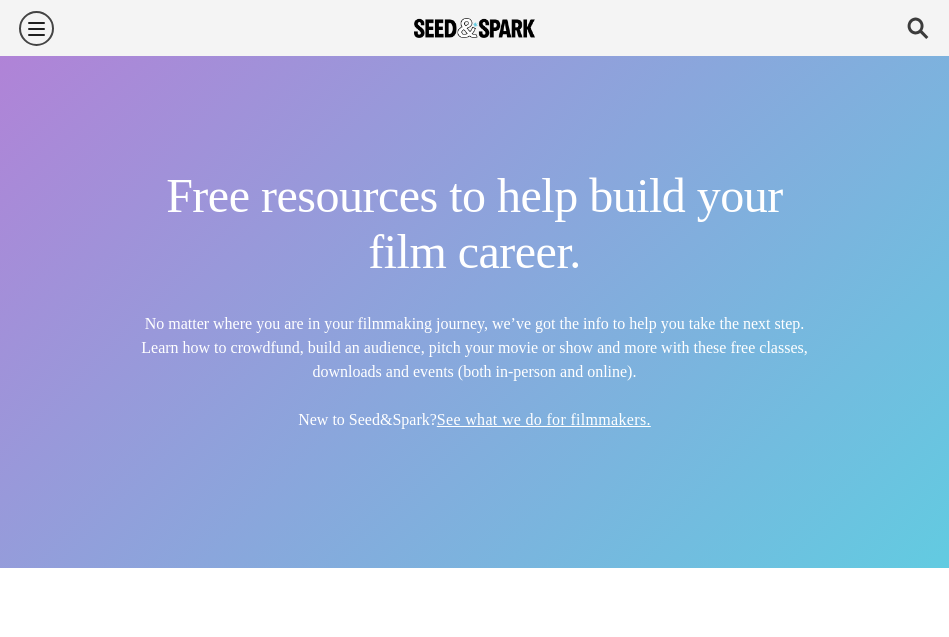scroll, scrollTop: 17, scrollLeft: 0, axis: vertical 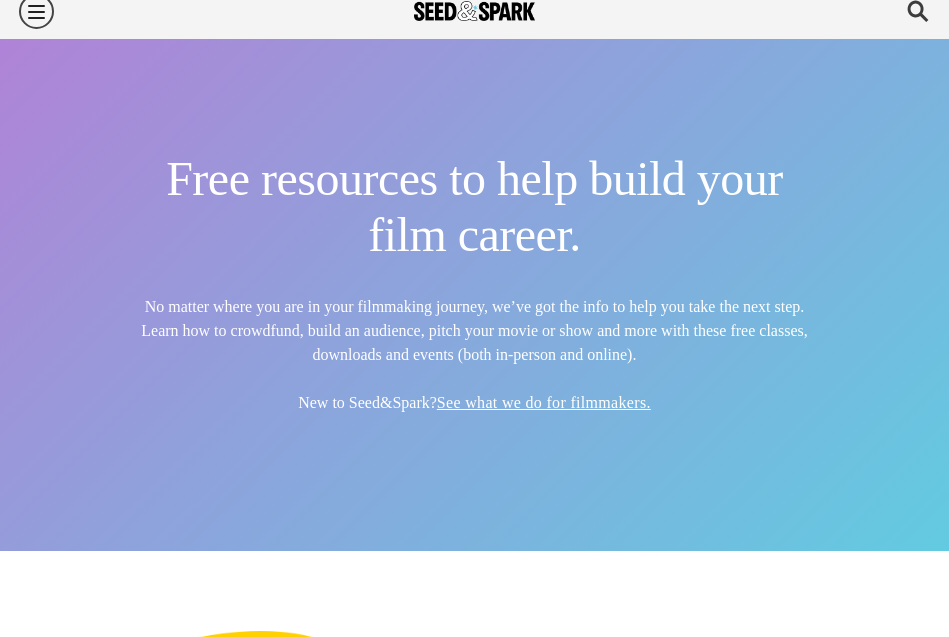 click at bounding box center (36, 11) 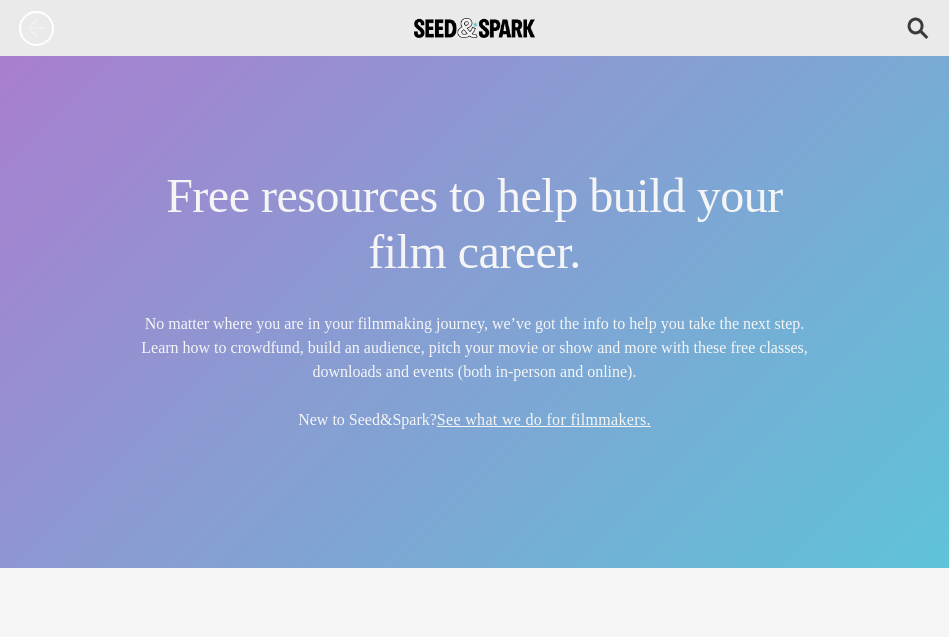 scroll, scrollTop: 0, scrollLeft: 0, axis: both 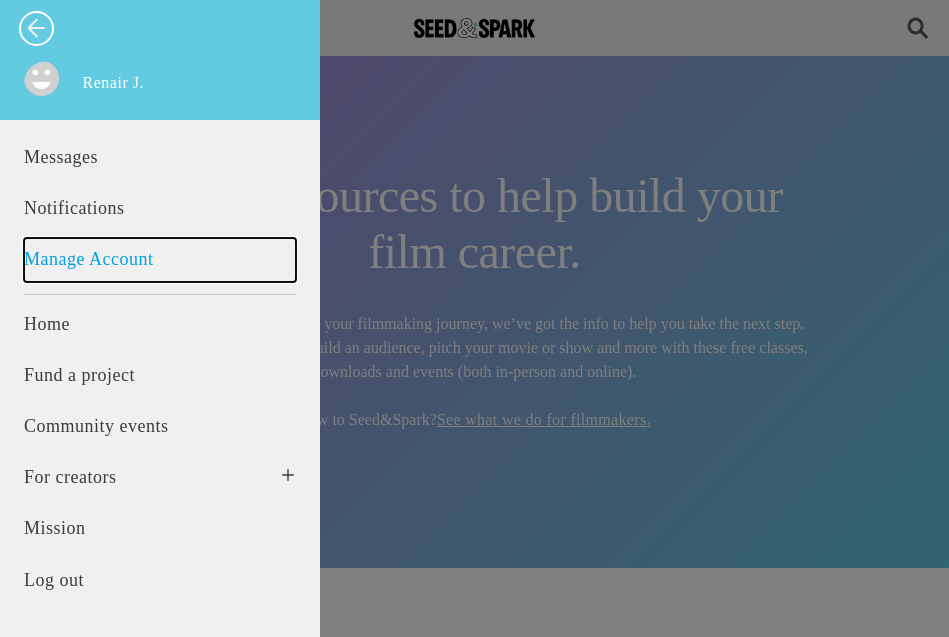 click on "Manage Account" at bounding box center [160, 259] 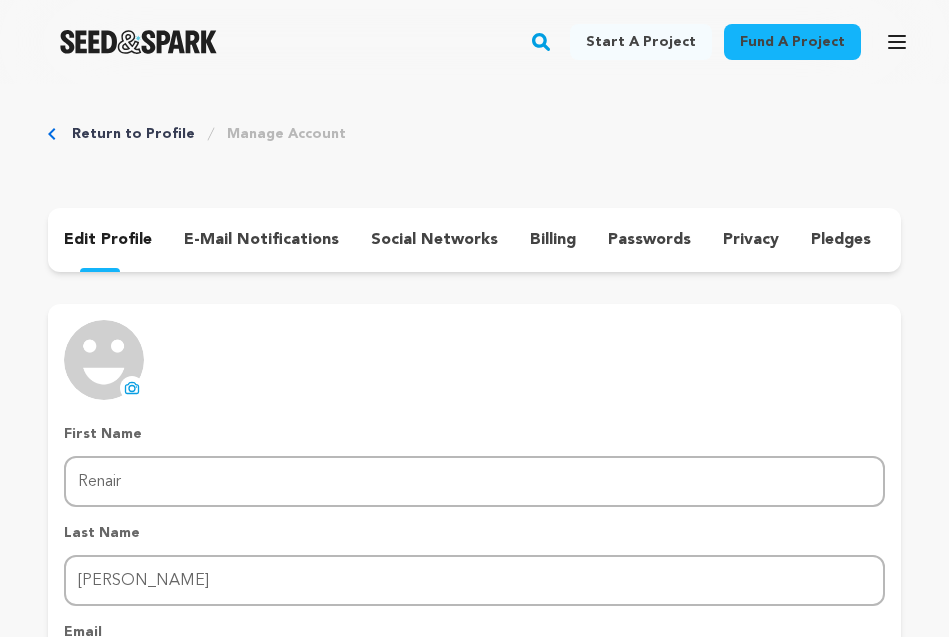 scroll, scrollTop: 0, scrollLeft: 0, axis: both 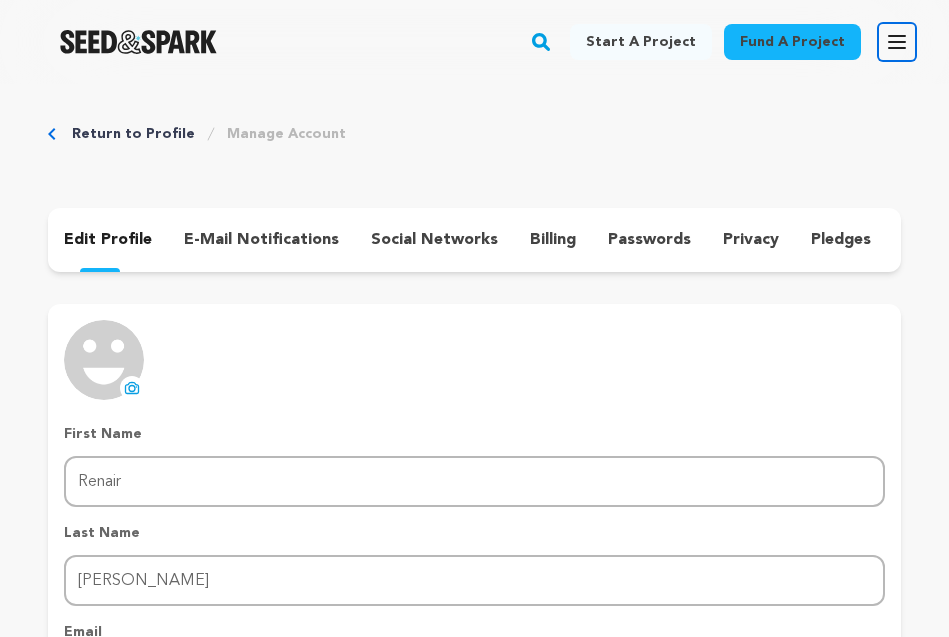 click 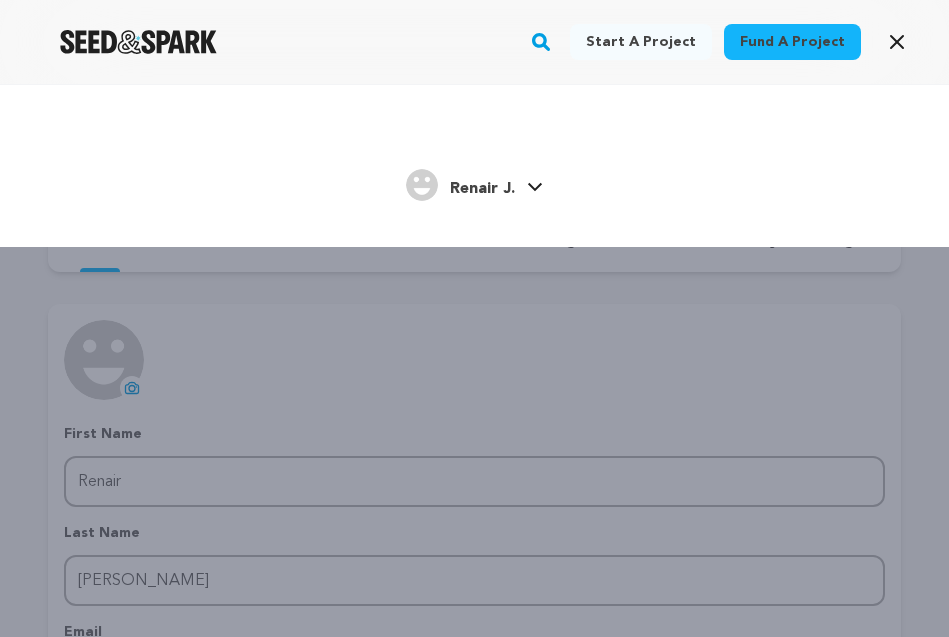 click 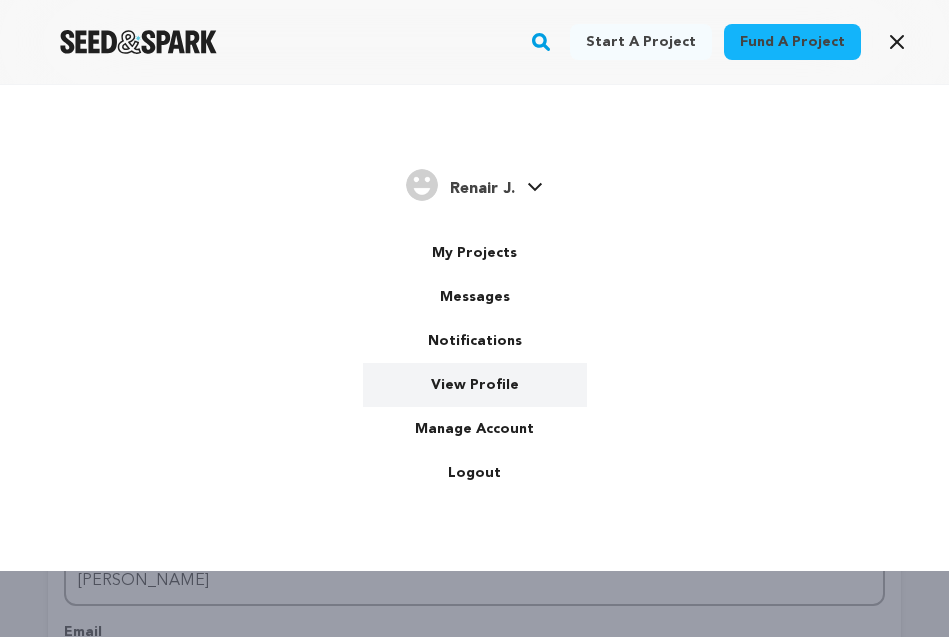 click on "View Profile" at bounding box center [475, 385] 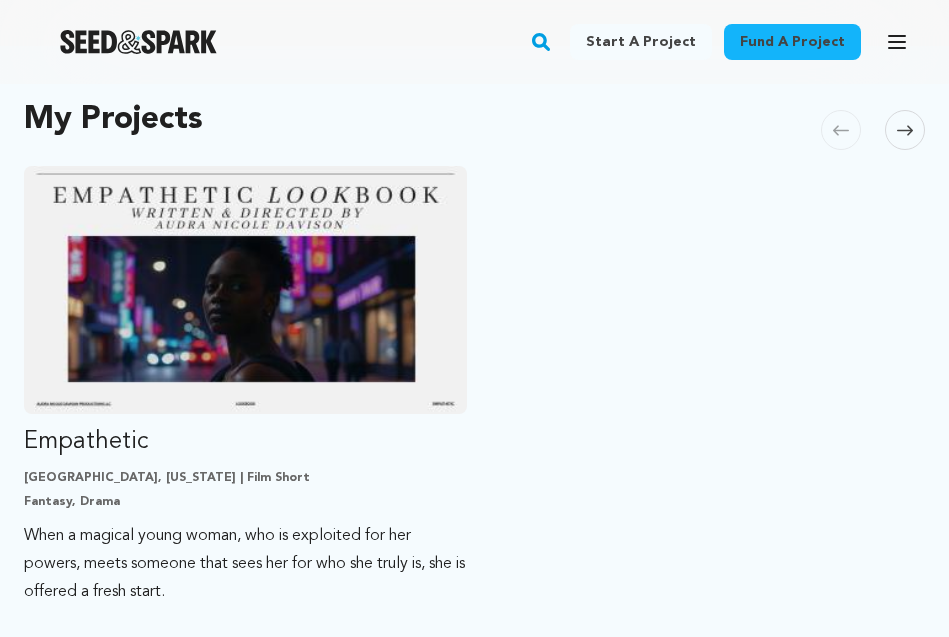 scroll, scrollTop: 646, scrollLeft: 0, axis: vertical 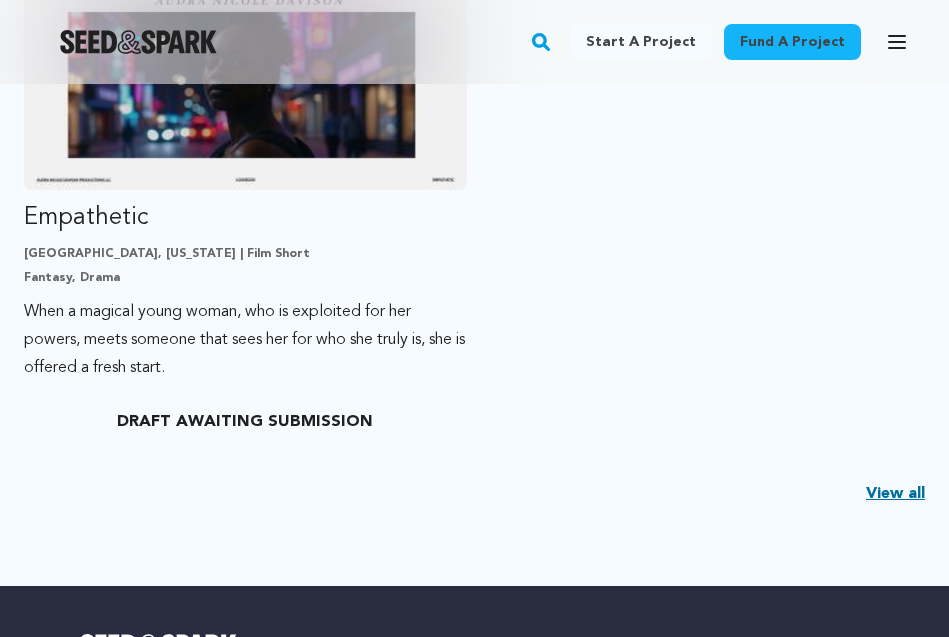 click on "View all" at bounding box center (895, 494) 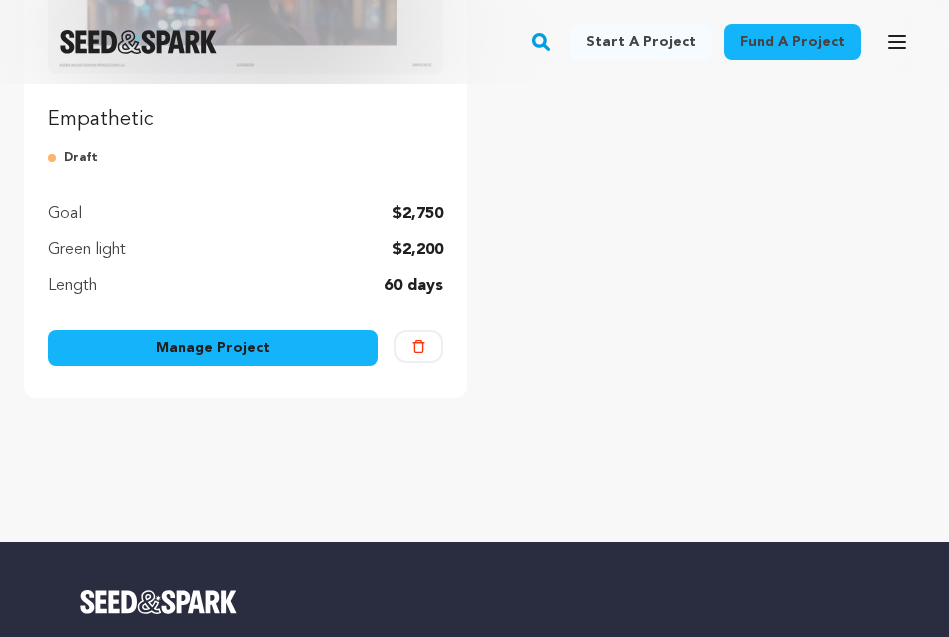 scroll, scrollTop: 446, scrollLeft: 0, axis: vertical 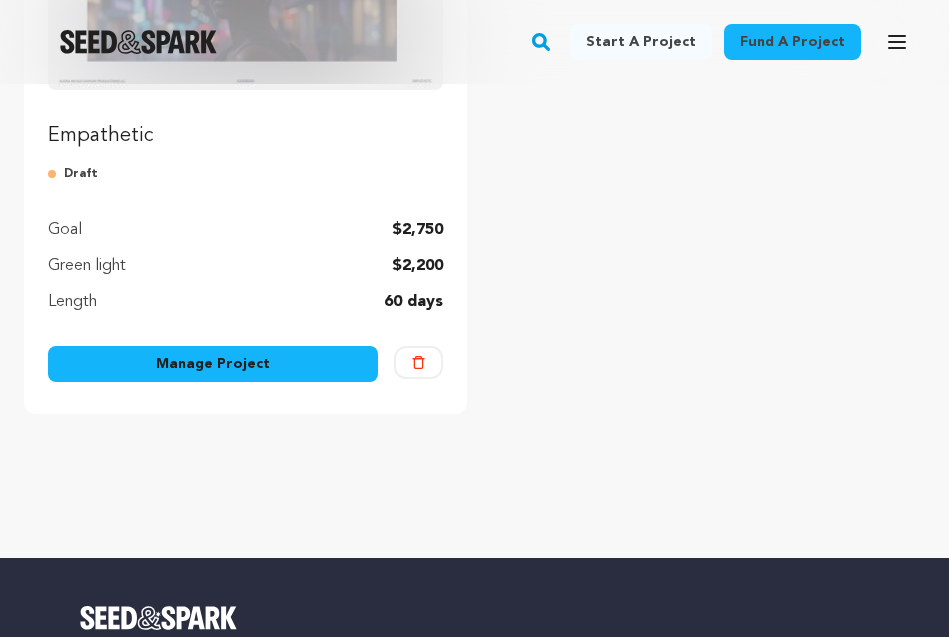 click on "Manage Project" at bounding box center (213, 364) 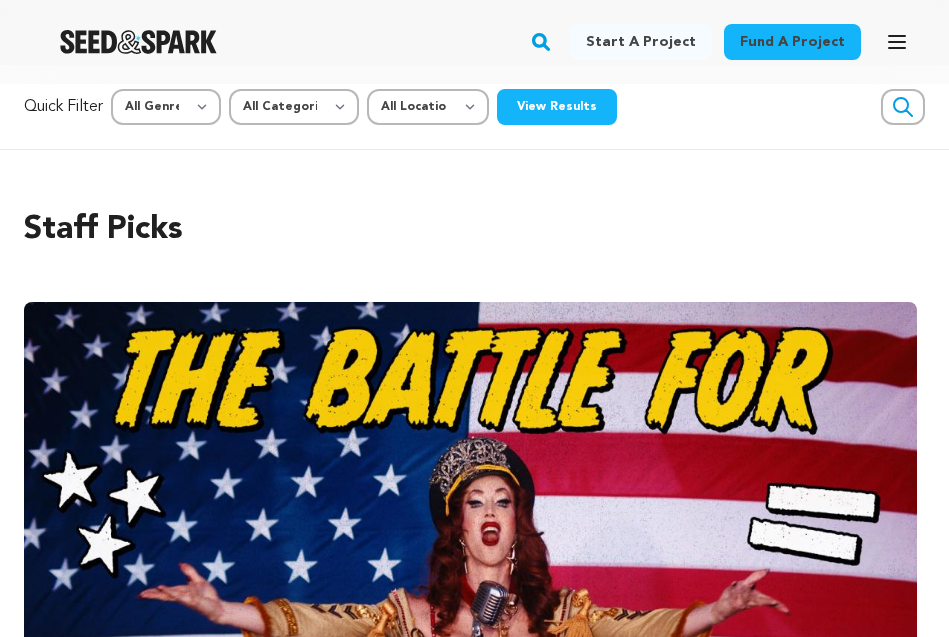scroll, scrollTop: 0, scrollLeft: 0, axis: both 